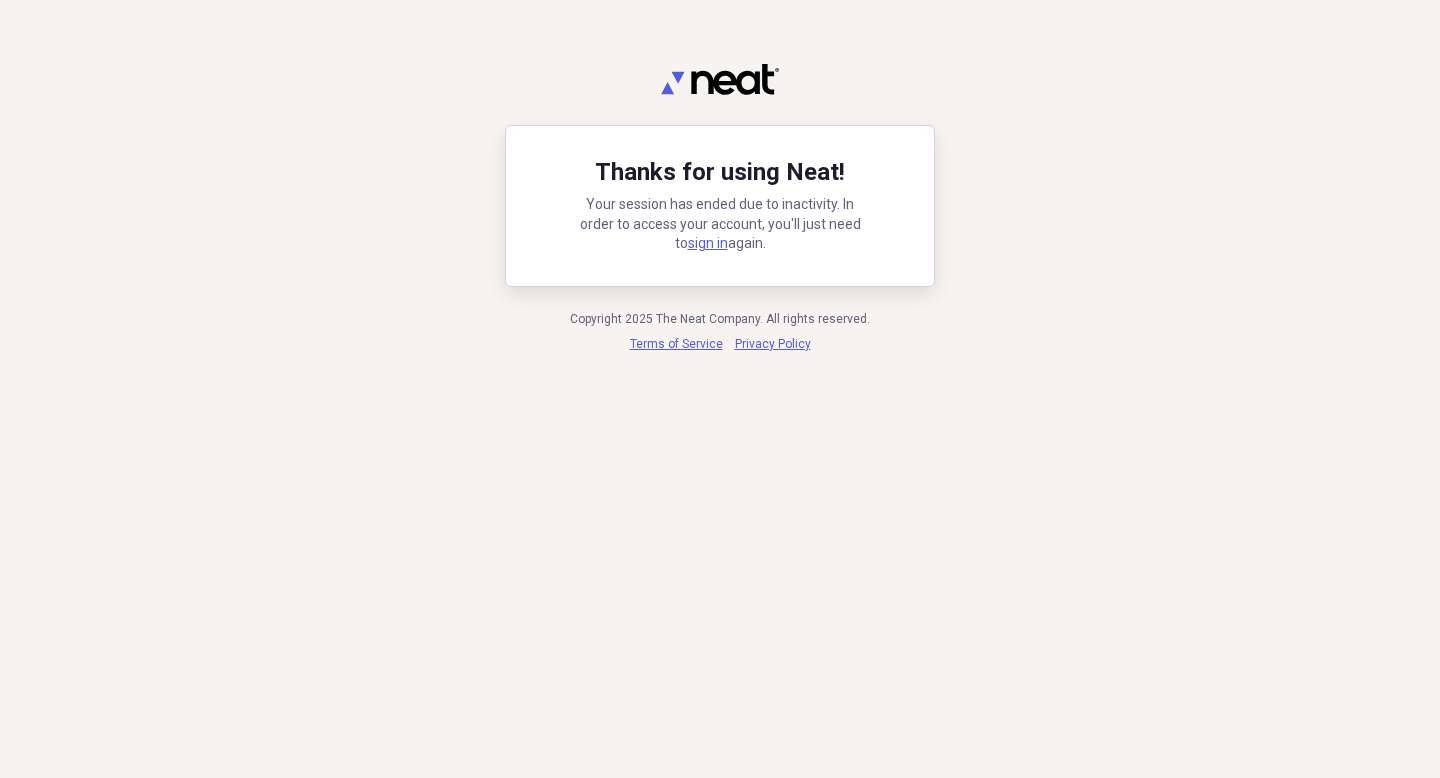 scroll, scrollTop: 0, scrollLeft: 0, axis: both 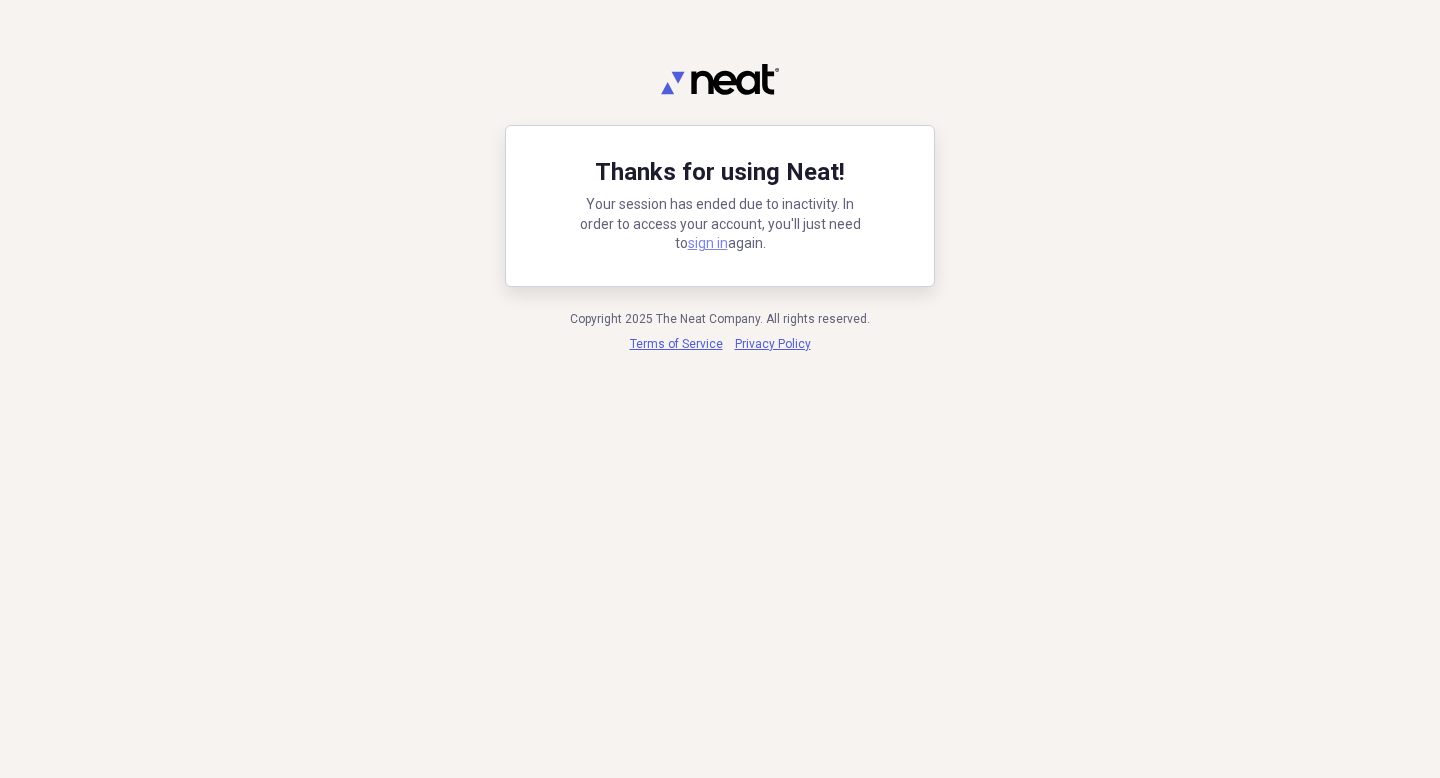 click on "sign in" at bounding box center (708, 243) 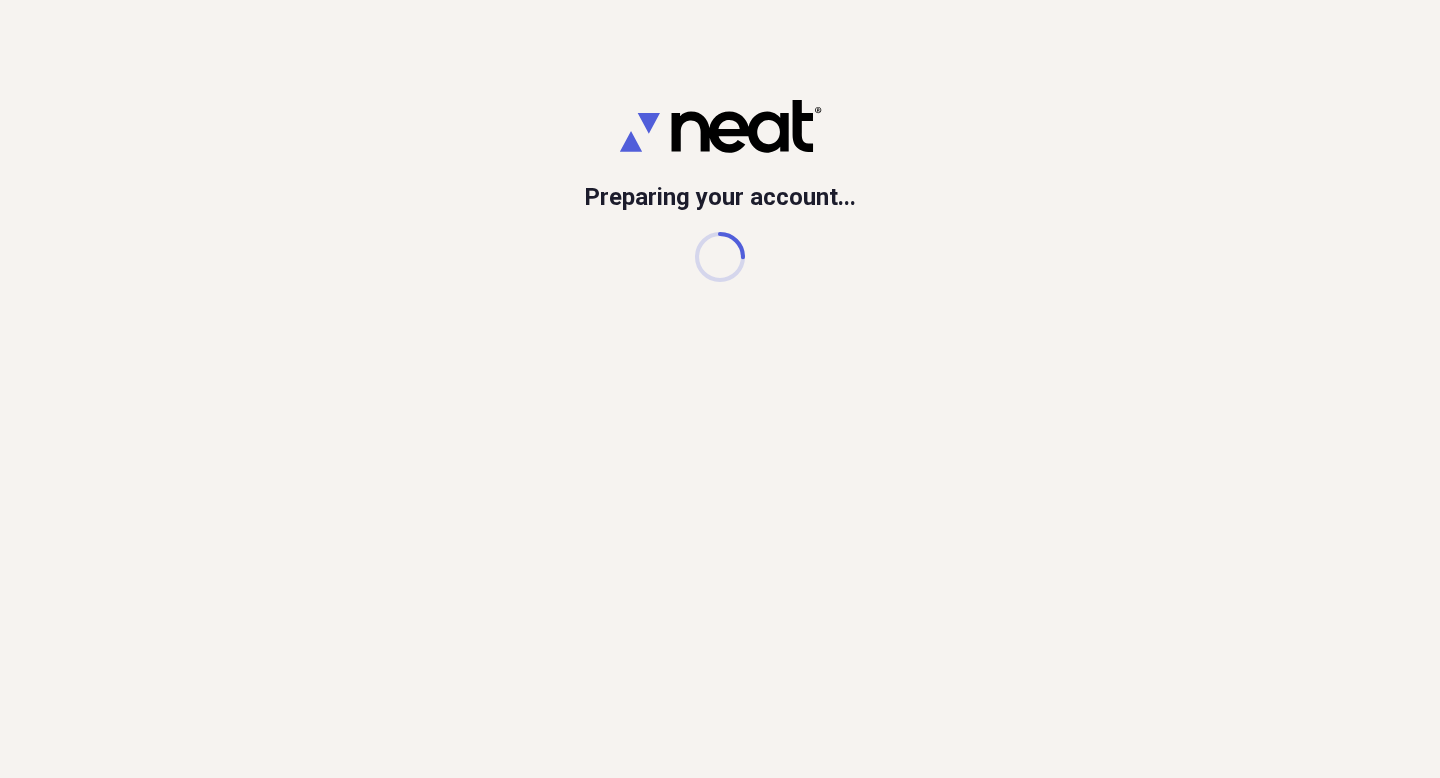 scroll, scrollTop: 0, scrollLeft: 0, axis: both 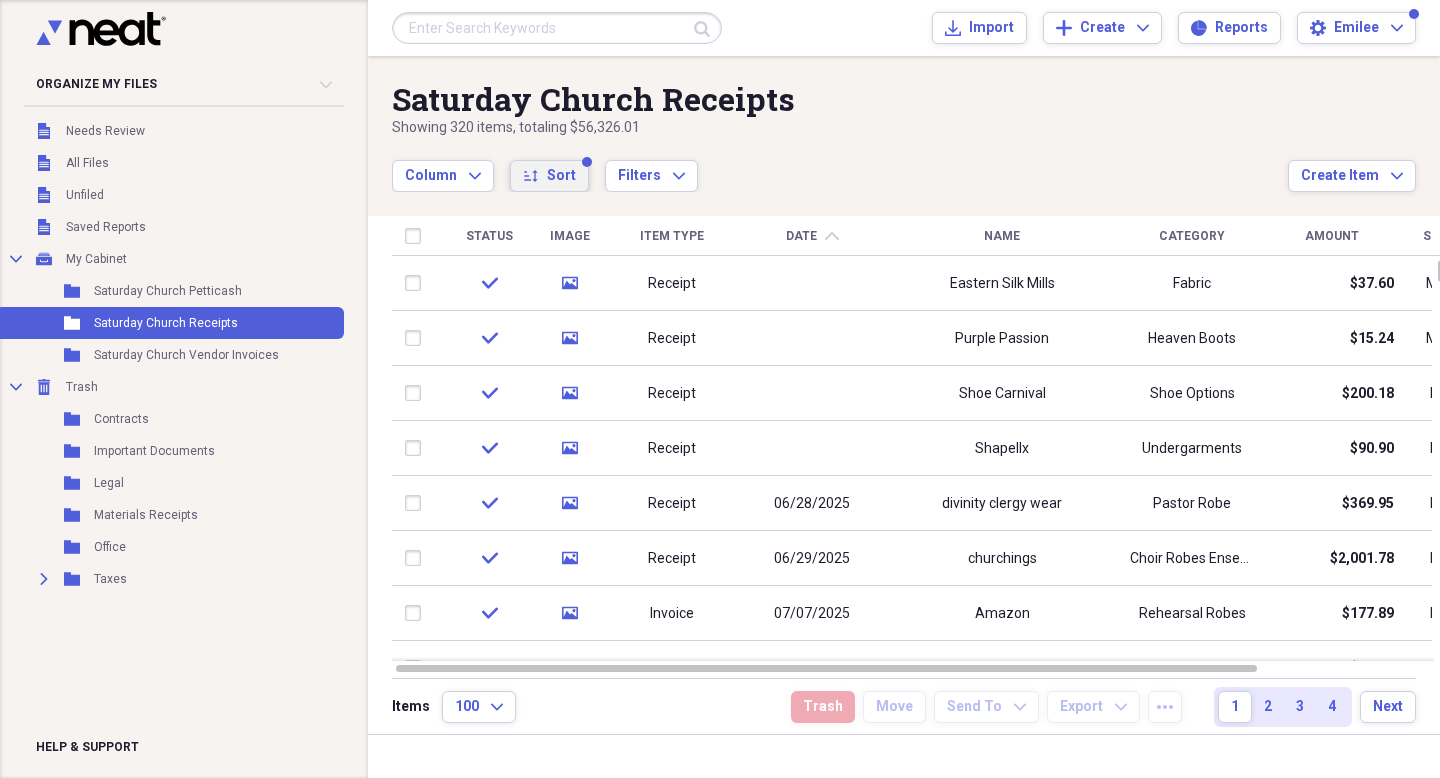 click on "Sort" at bounding box center [561, 176] 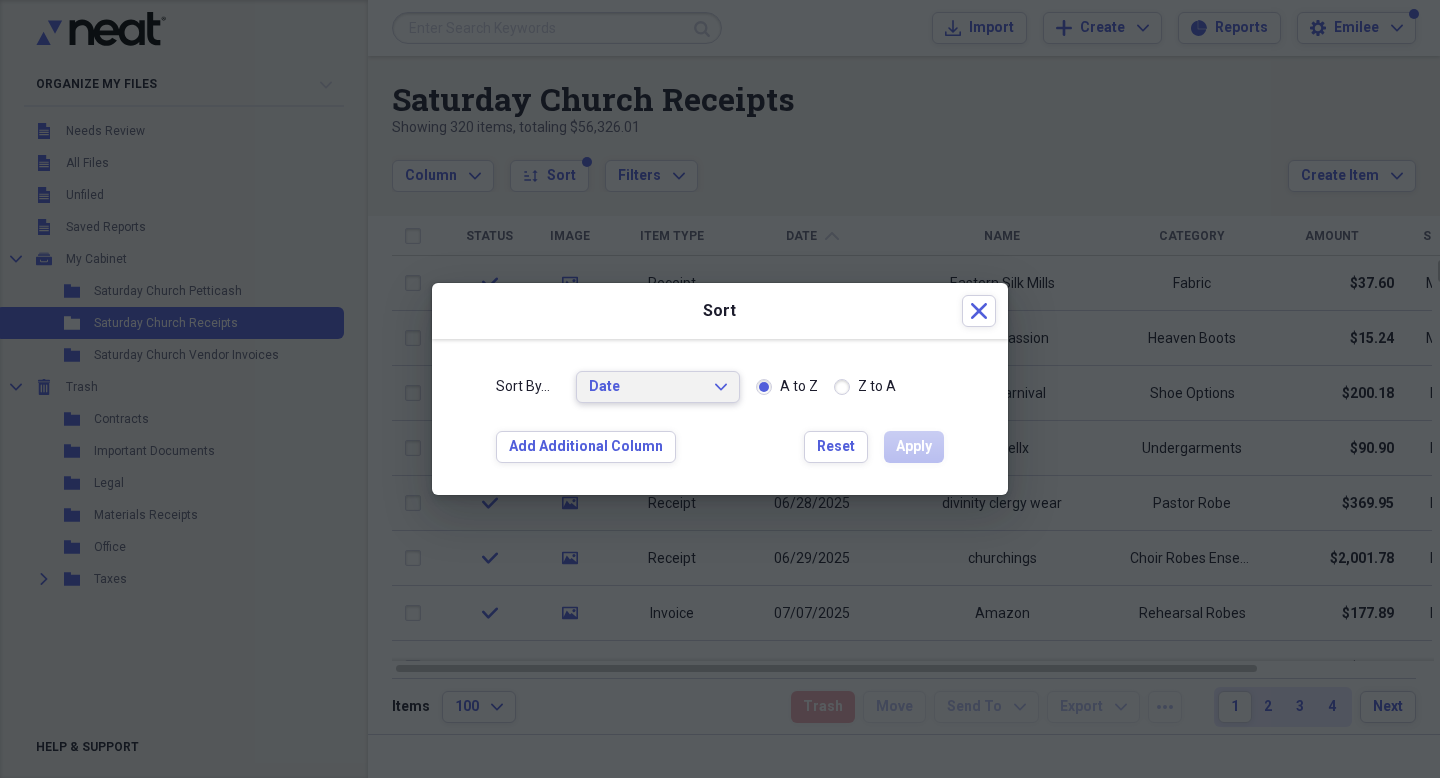 click 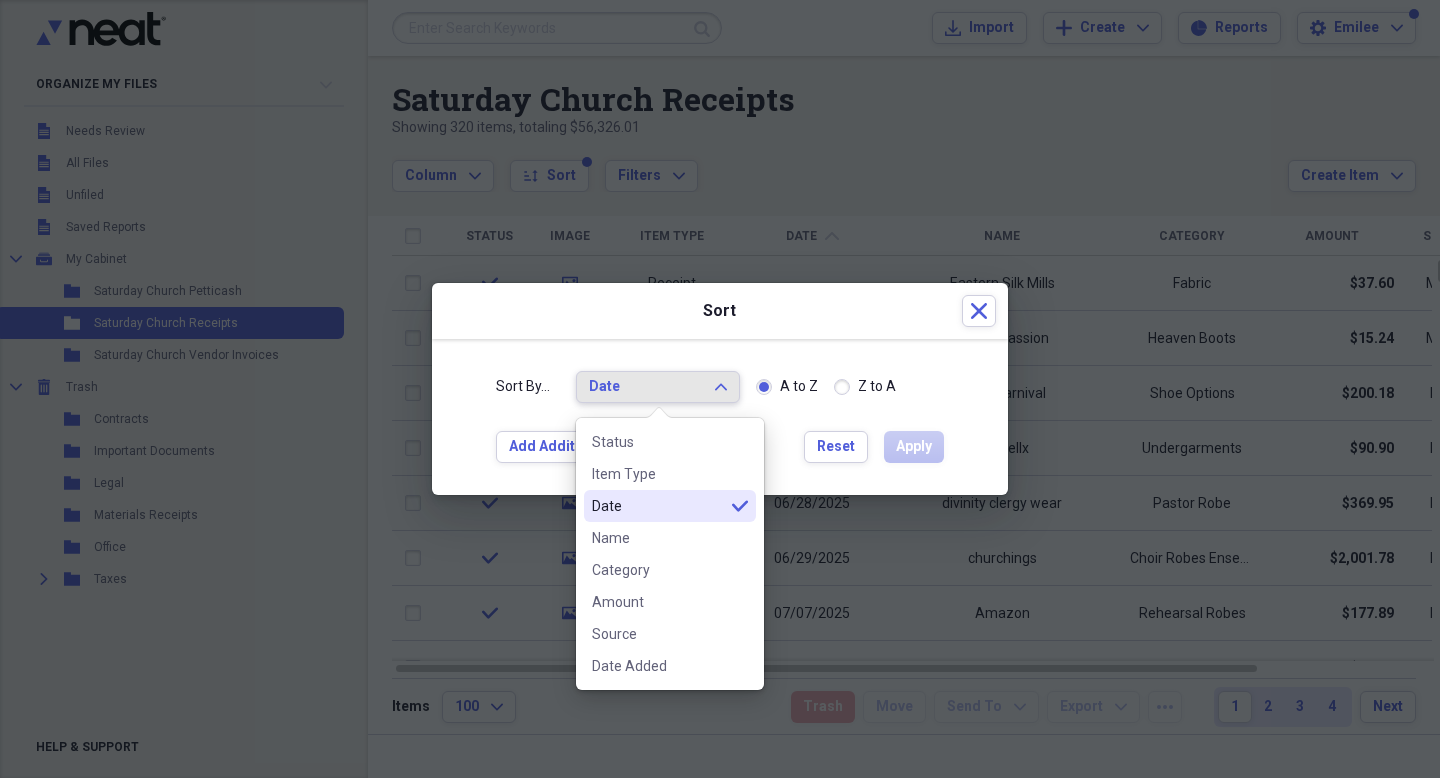 click on "Date" at bounding box center [658, 506] 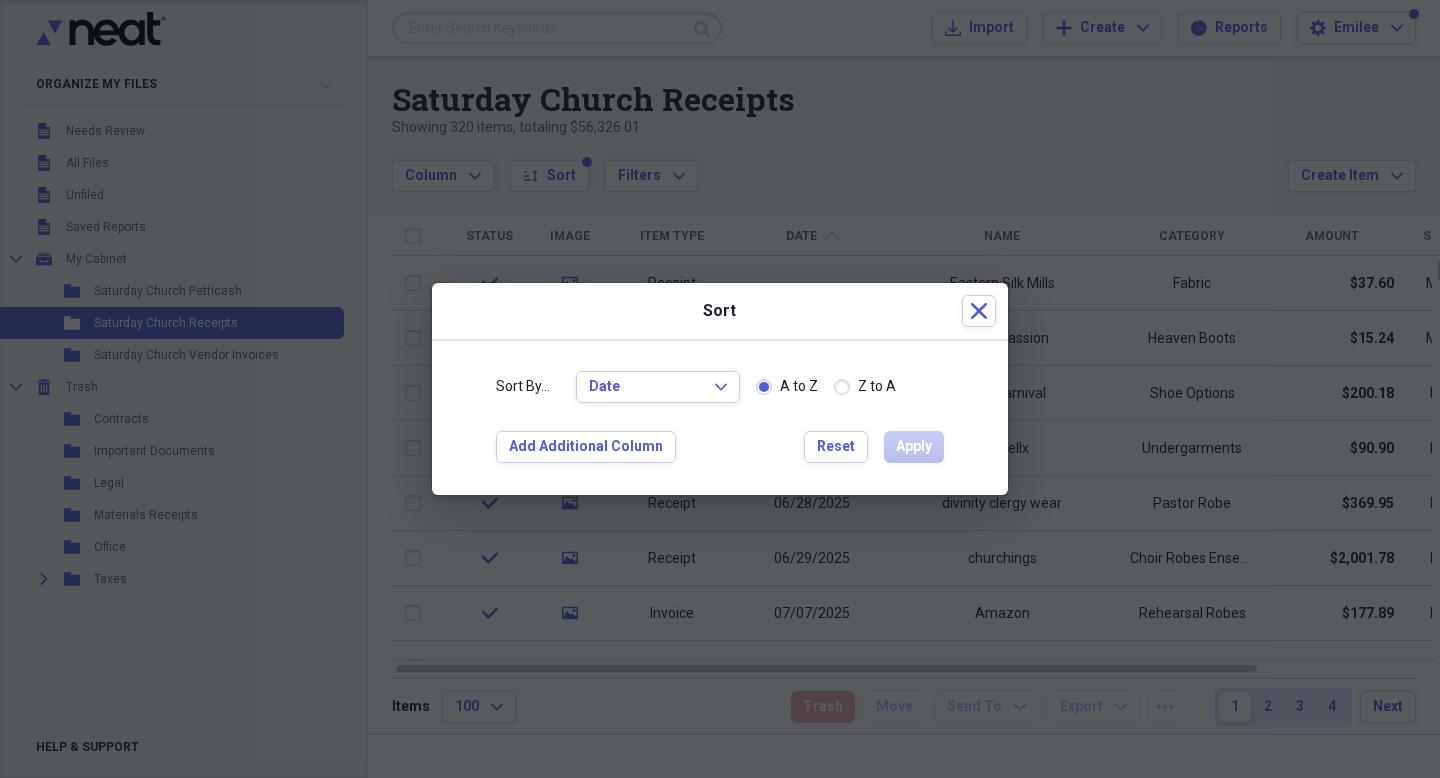 click on "Z to A" at bounding box center (865, 387) 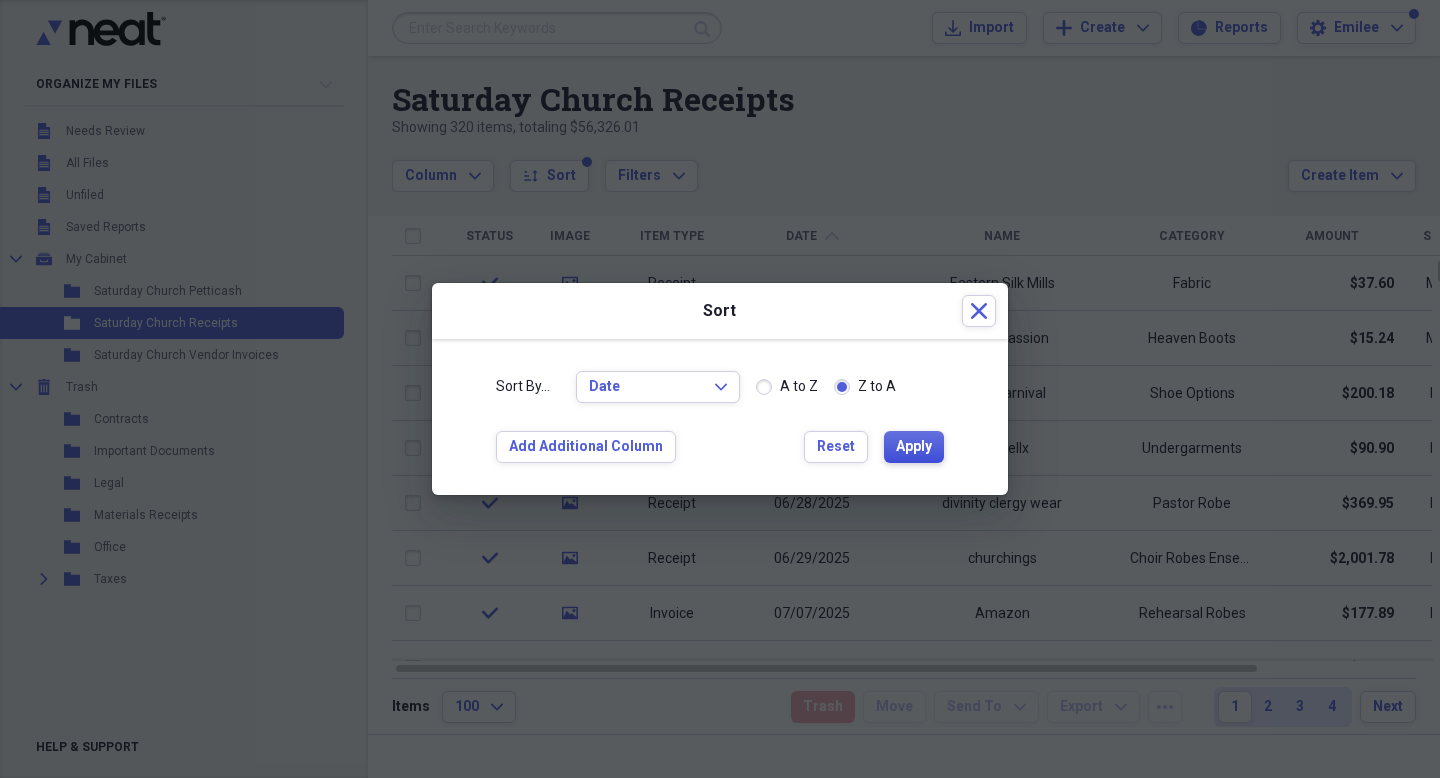 click on "Apply" at bounding box center (914, 447) 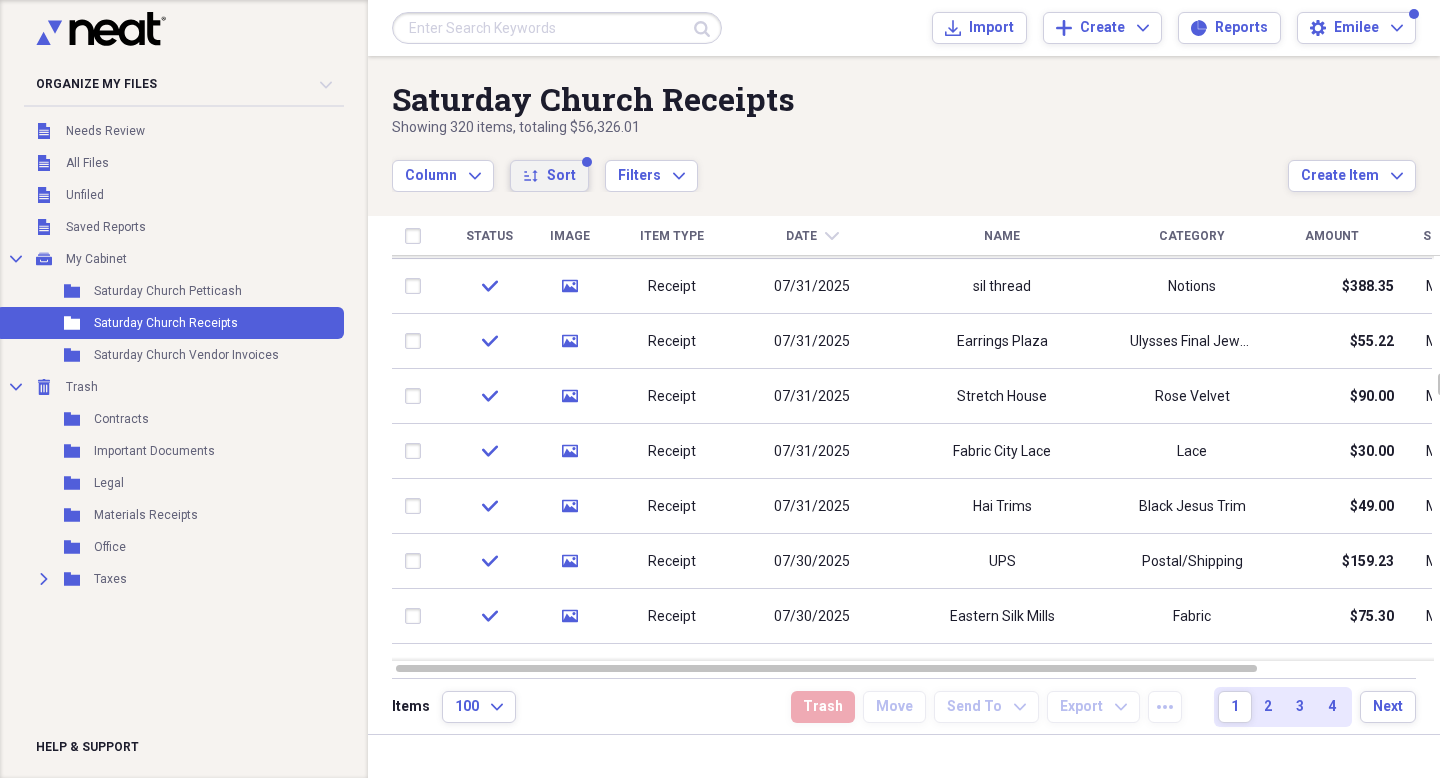 click on "Sort" at bounding box center (561, 176) 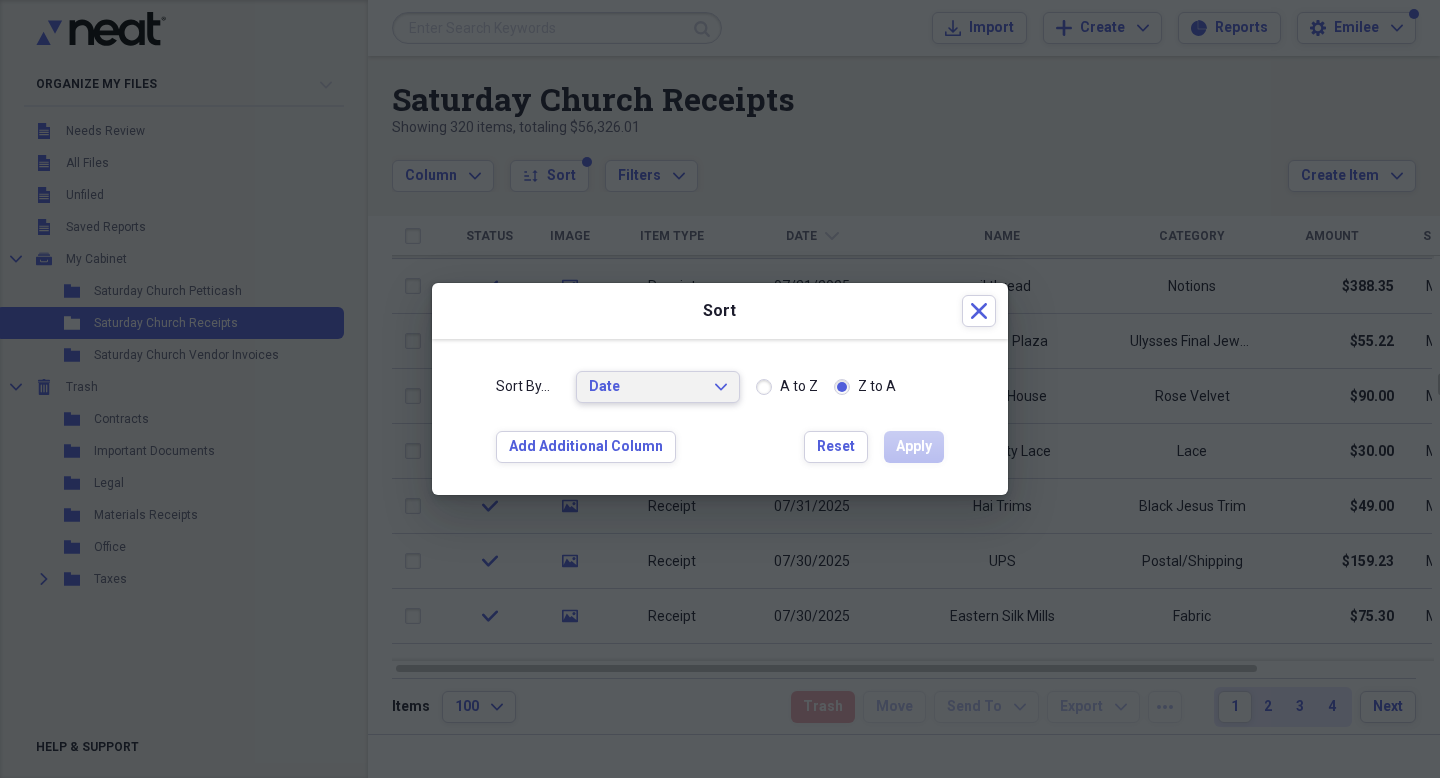 click on "Date" at bounding box center [646, 387] 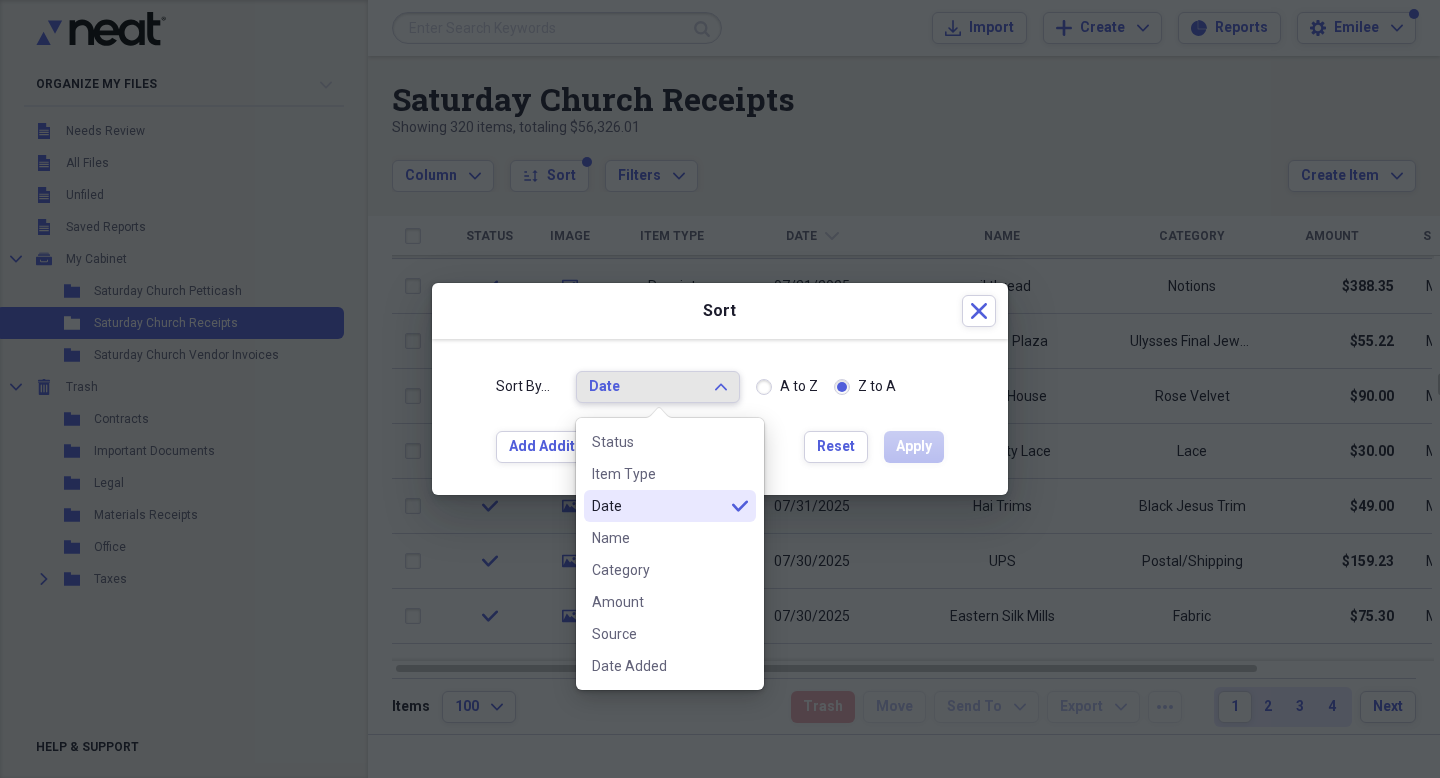 click on "Date" at bounding box center (658, 506) 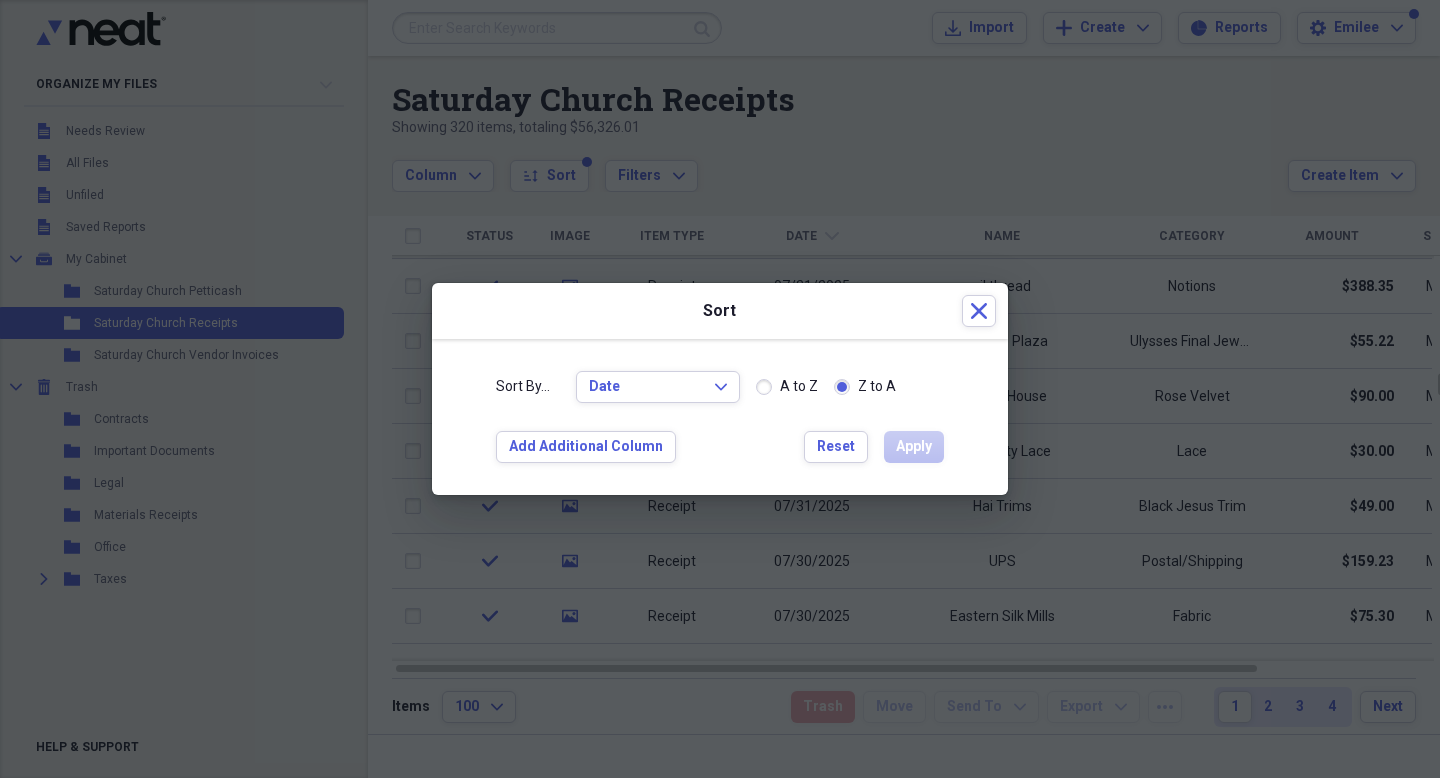 click on "A to Z" at bounding box center (787, 387) 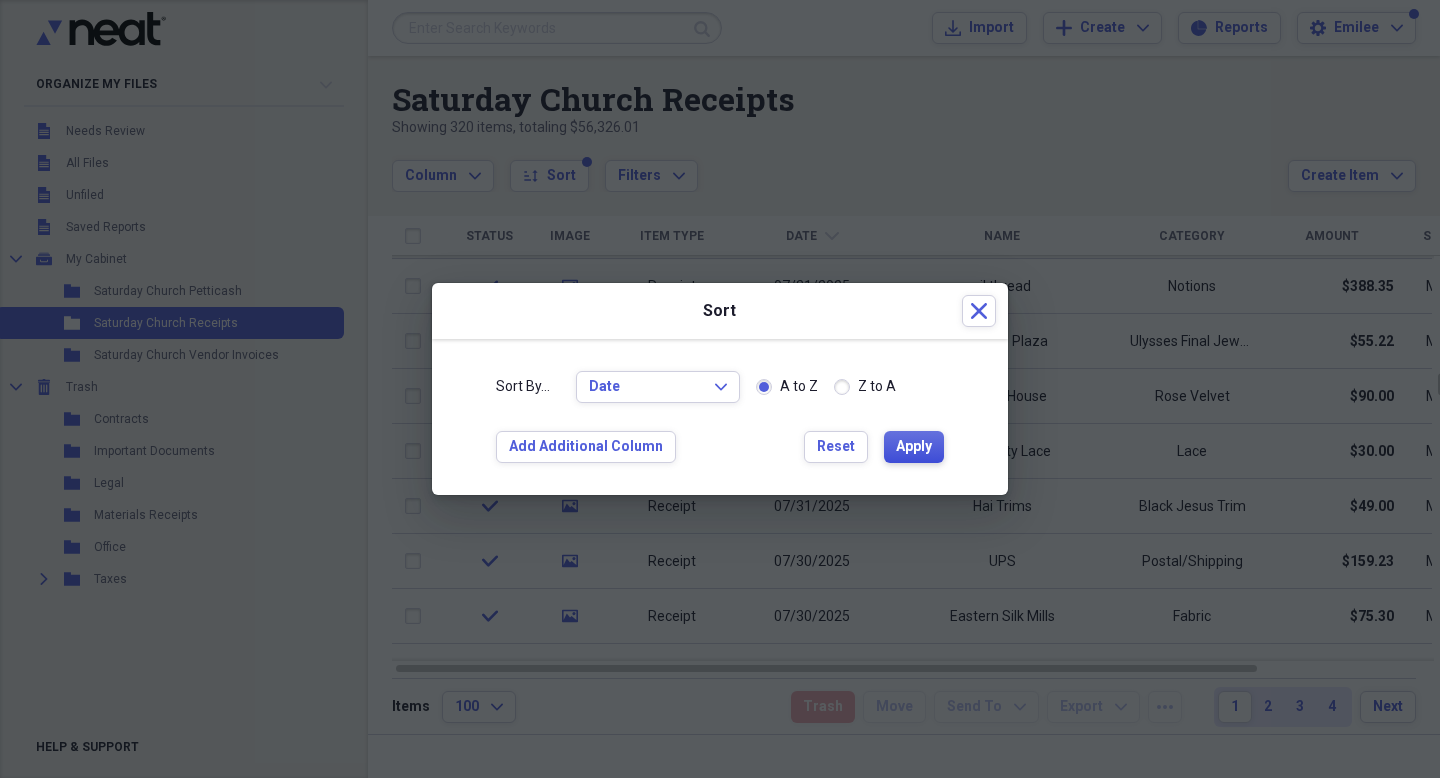 click on "Apply" at bounding box center [914, 447] 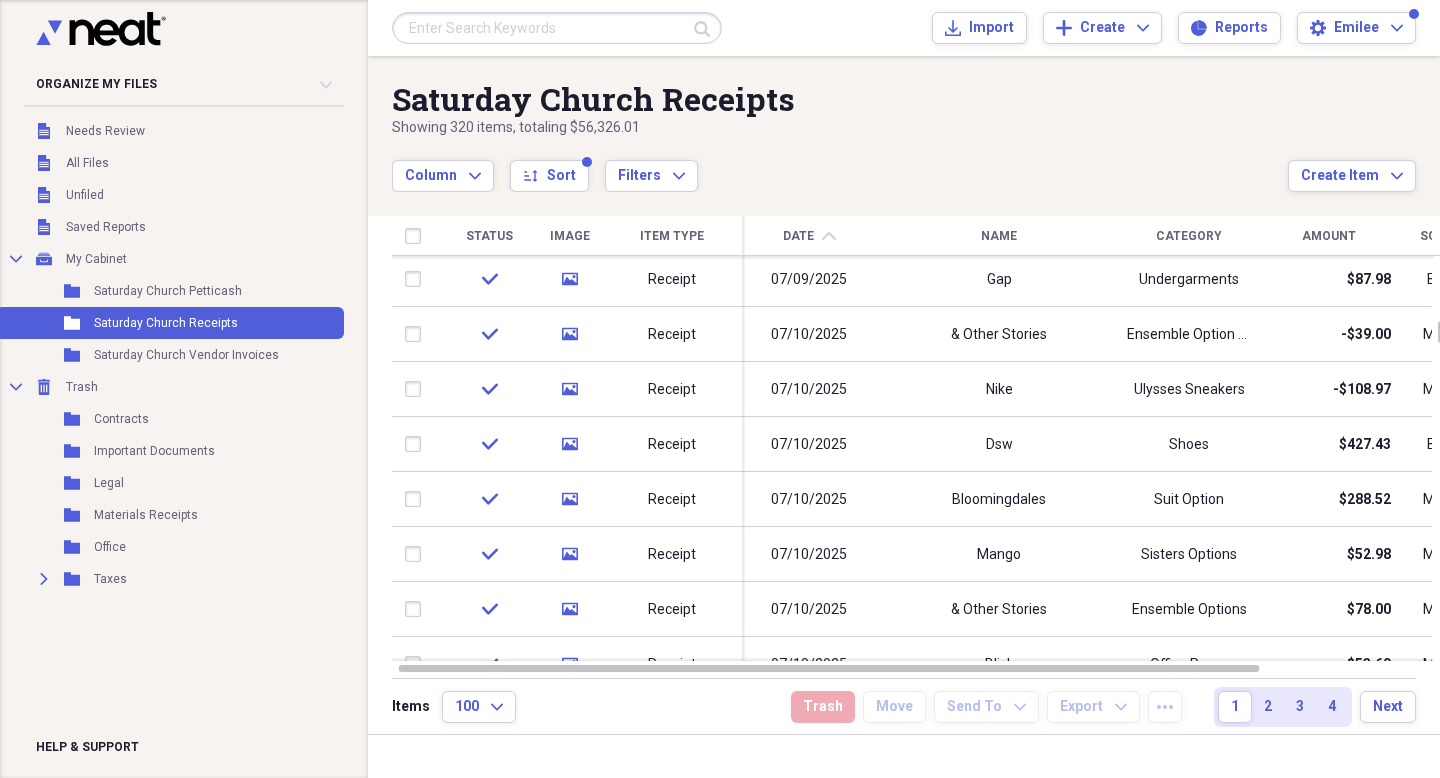 click at bounding box center (557, 28) 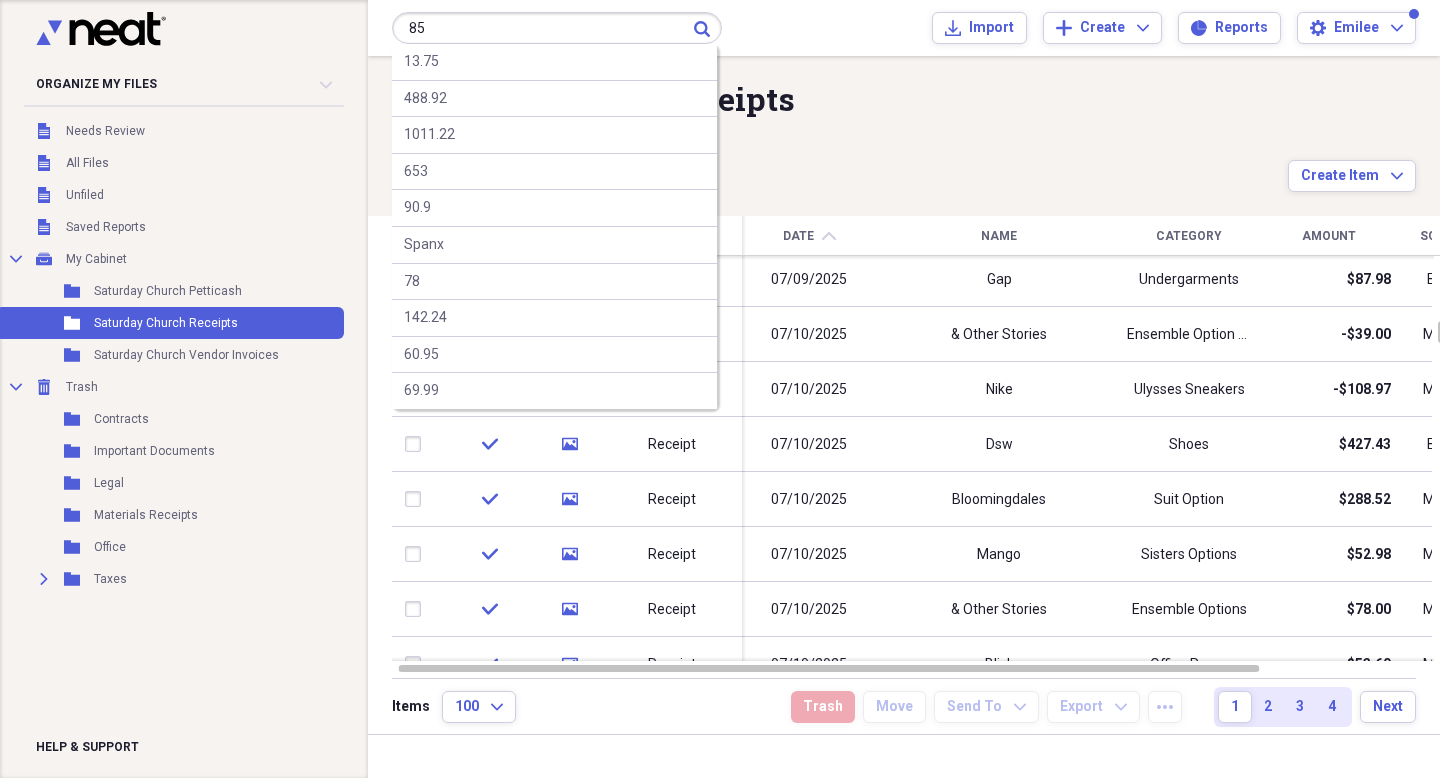 type on "85" 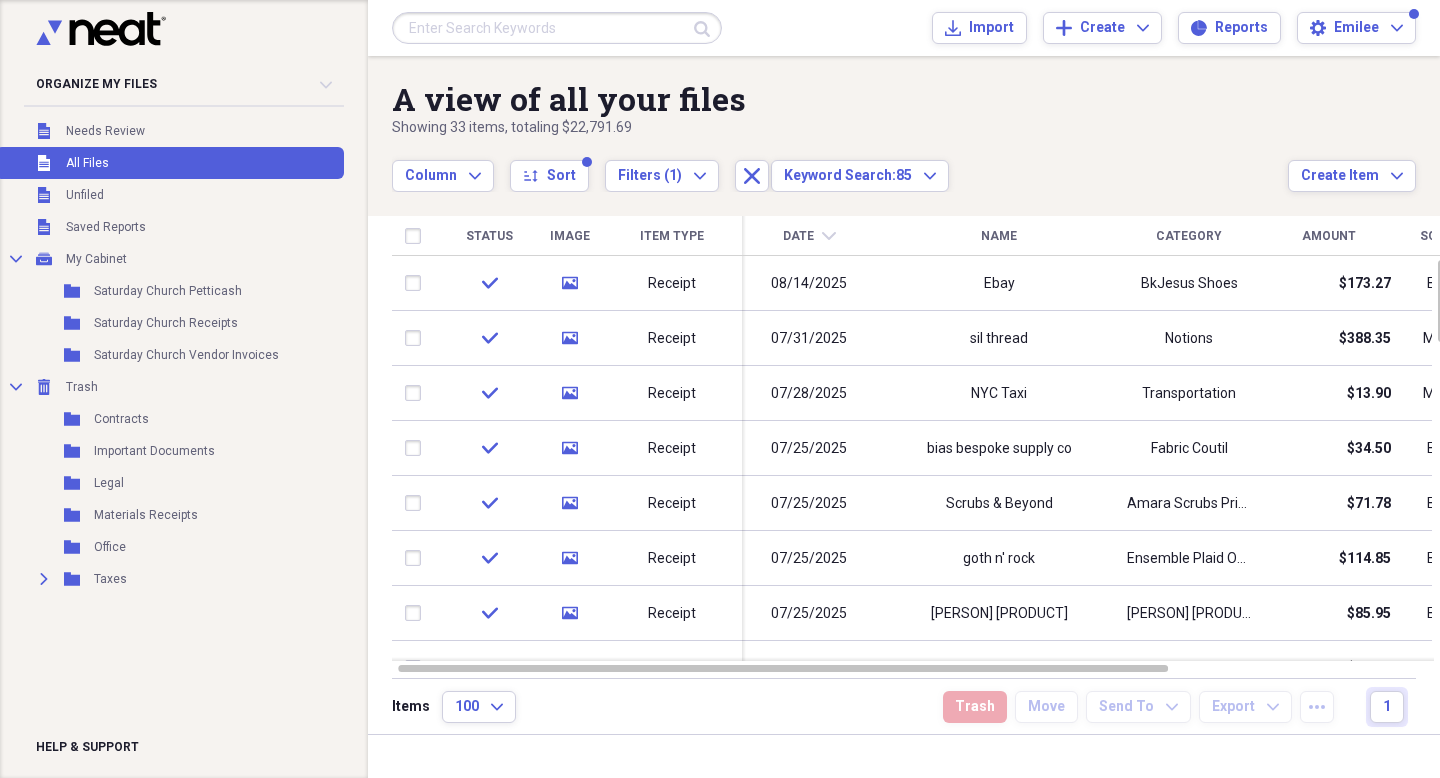 click at bounding box center [557, 28] 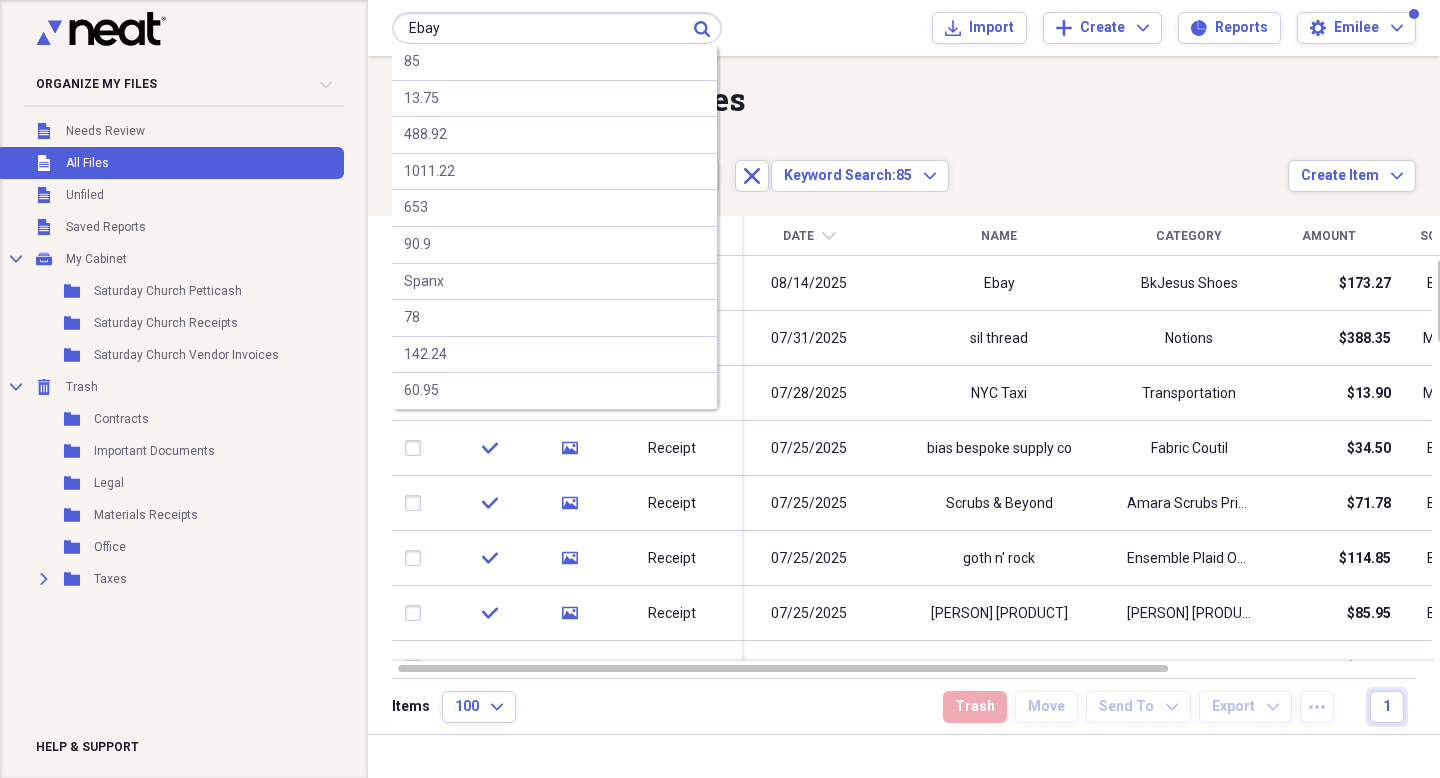type on "Ebay" 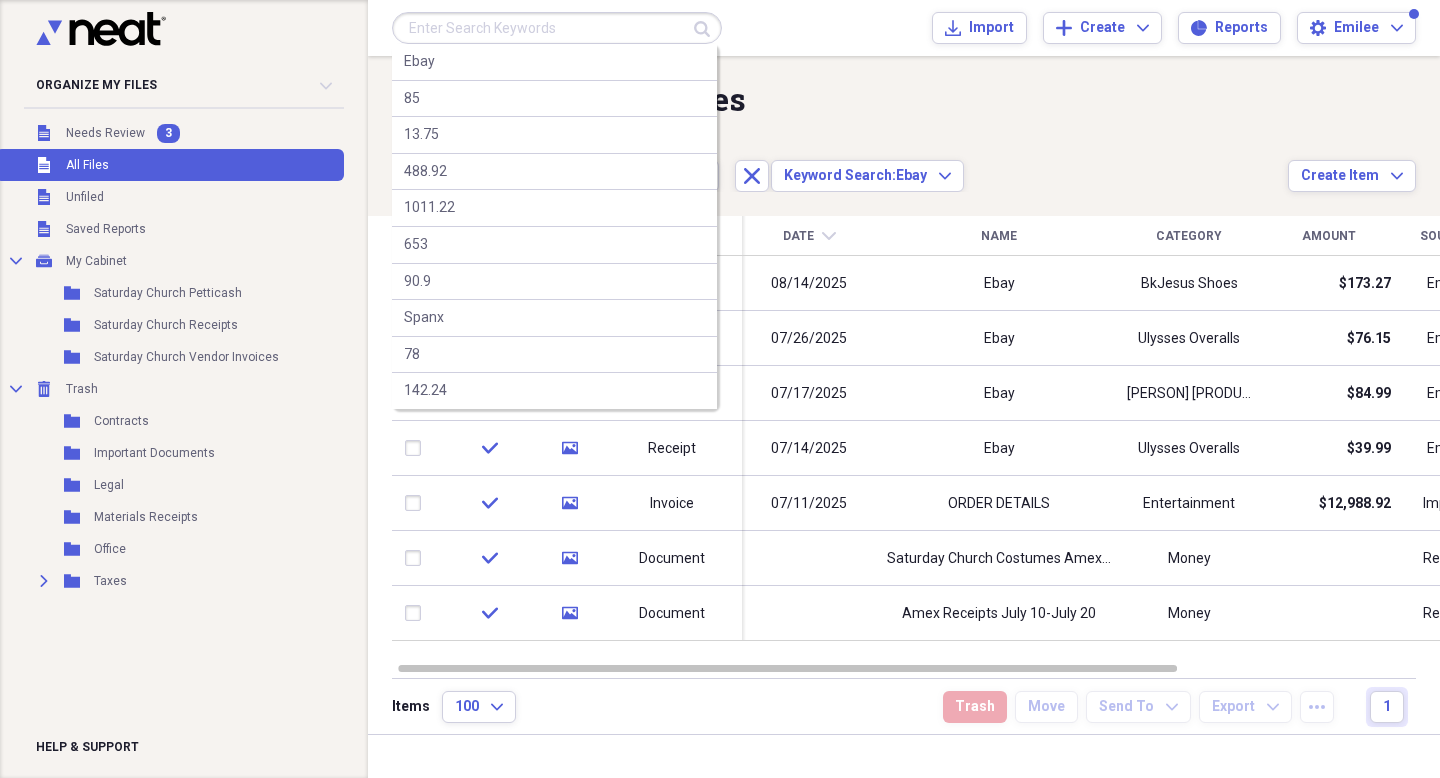 click at bounding box center (557, 28) 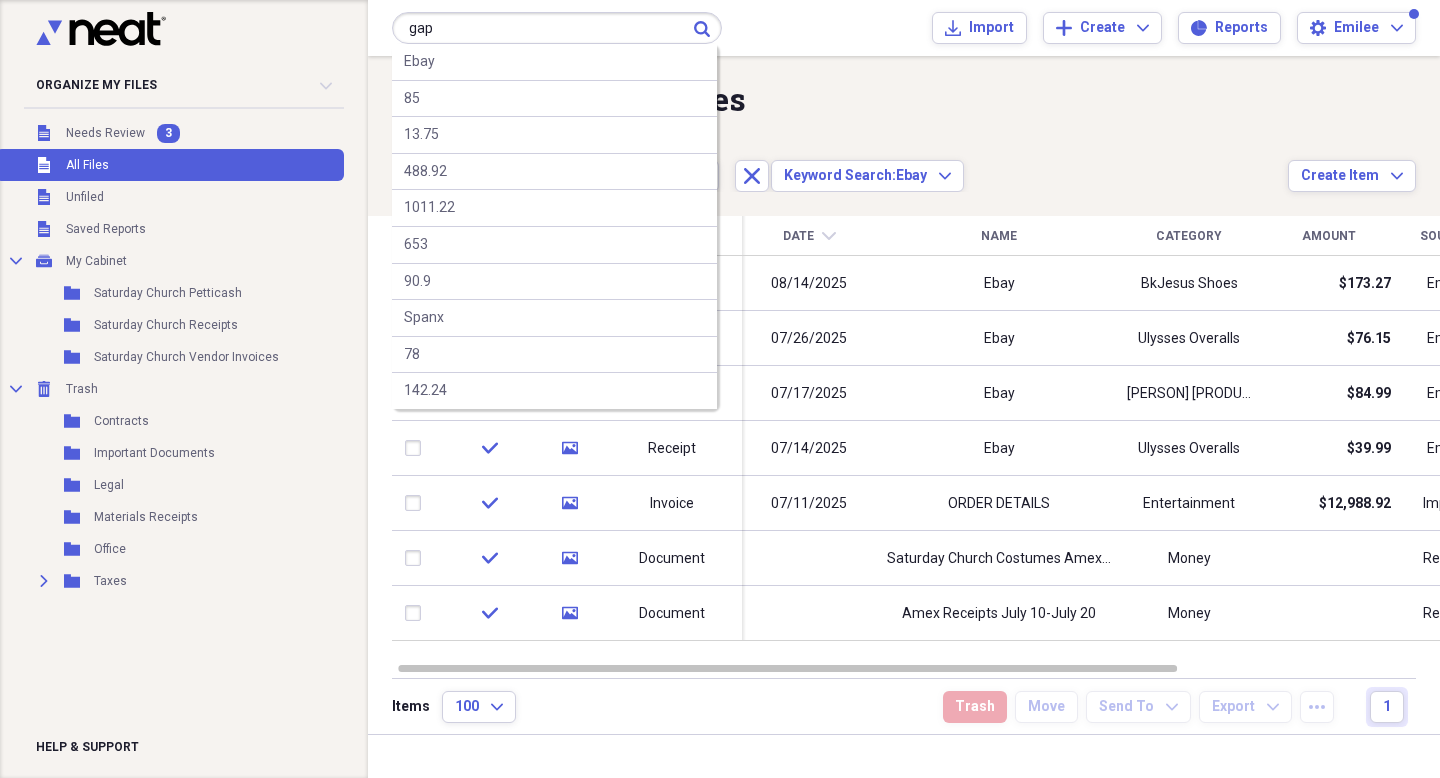 type on "gap" 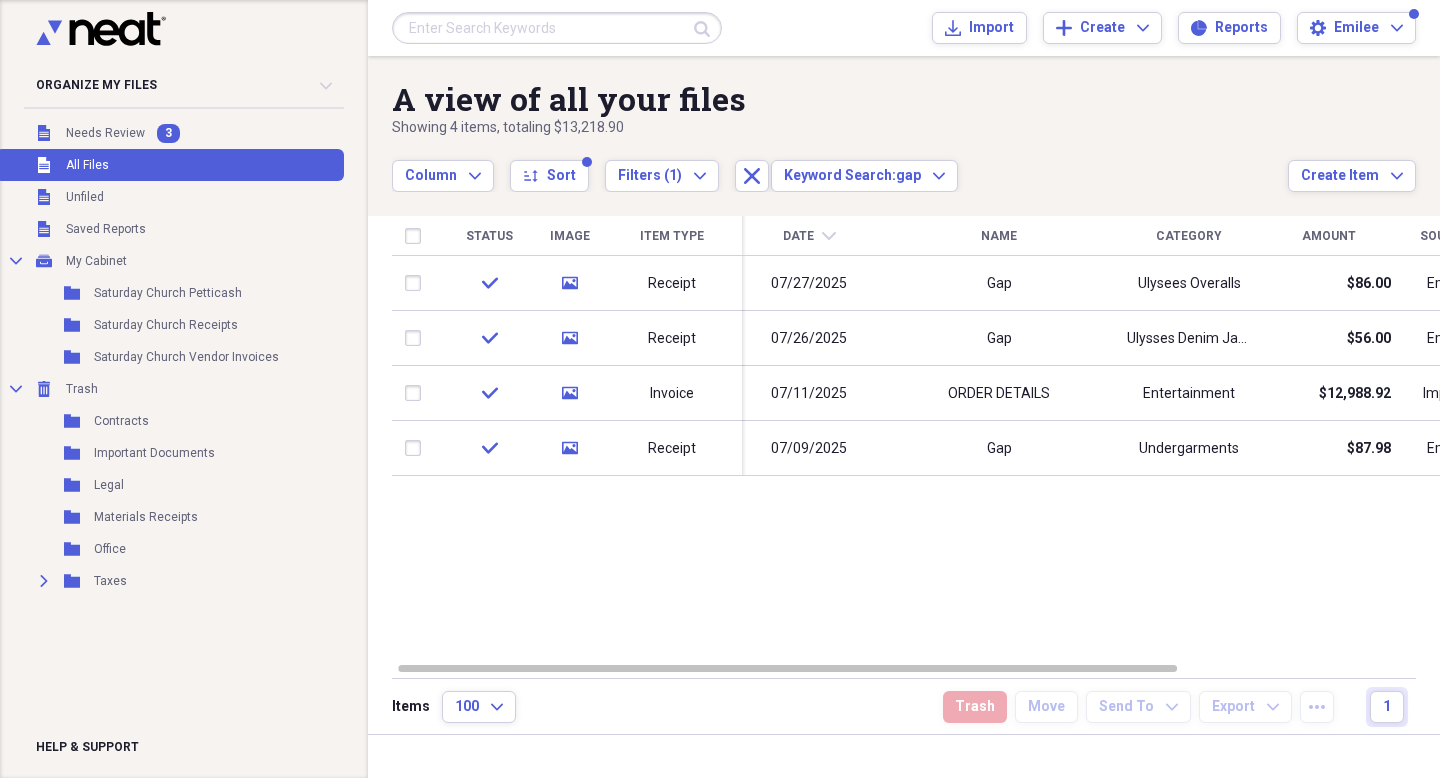click at bounding box center (557, 28) 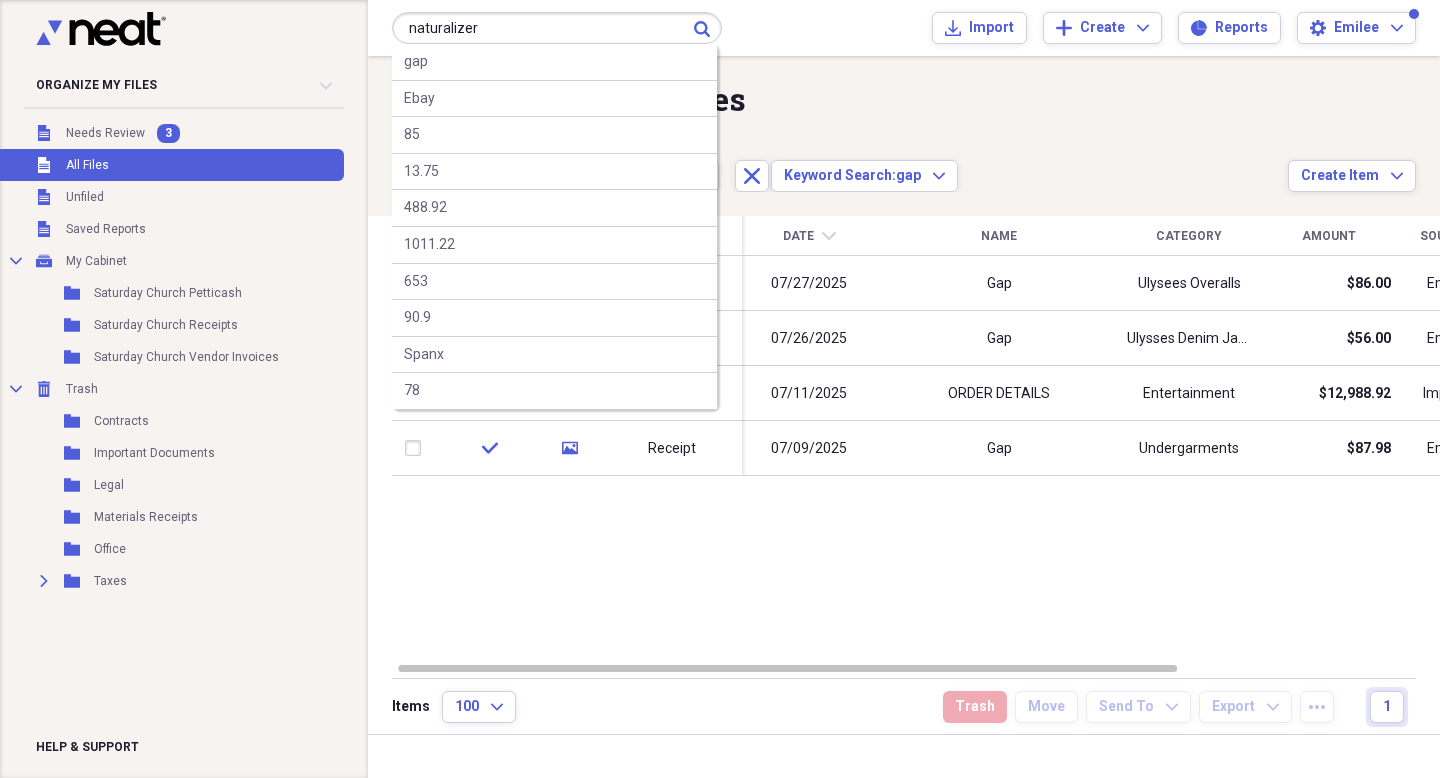 type on "naturalizer" 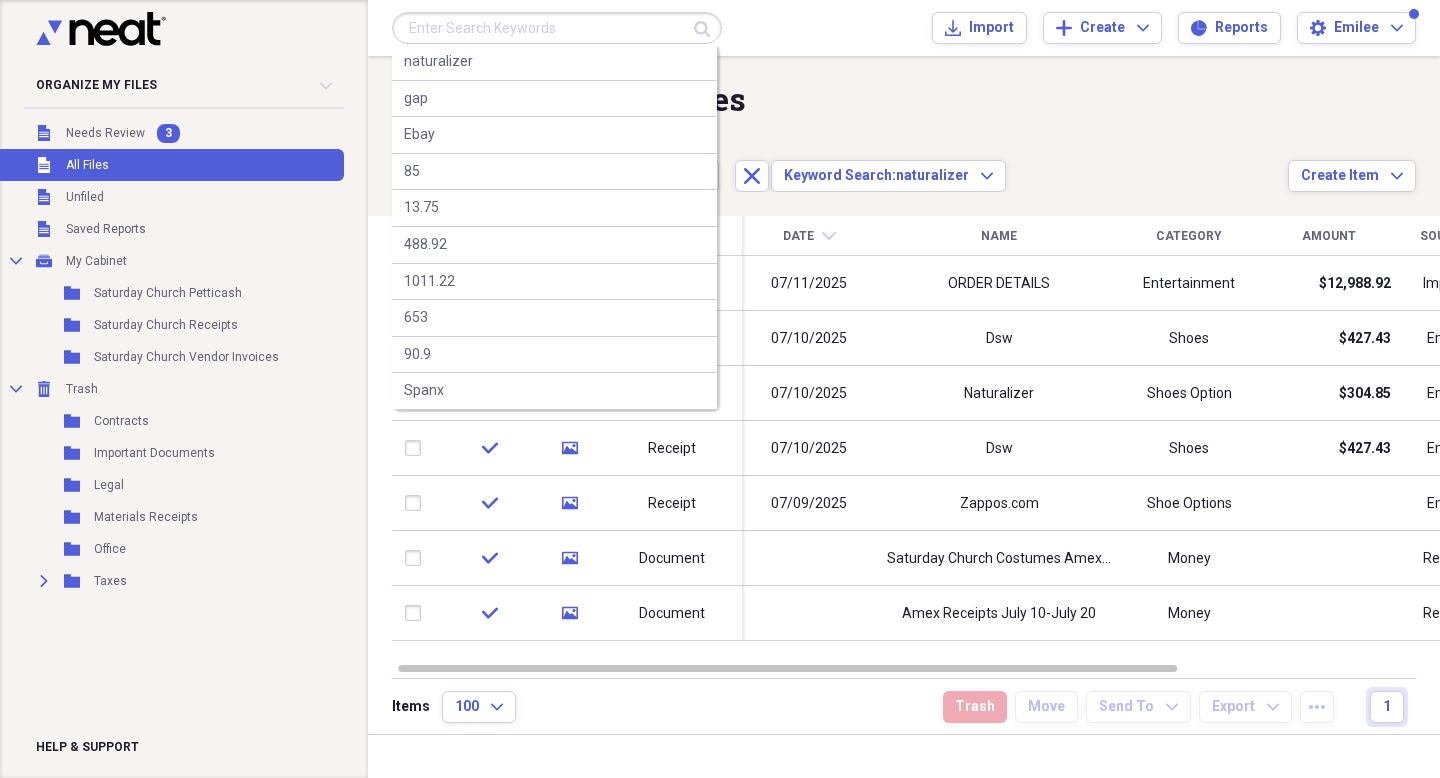 click at bounding box center [557, 28] 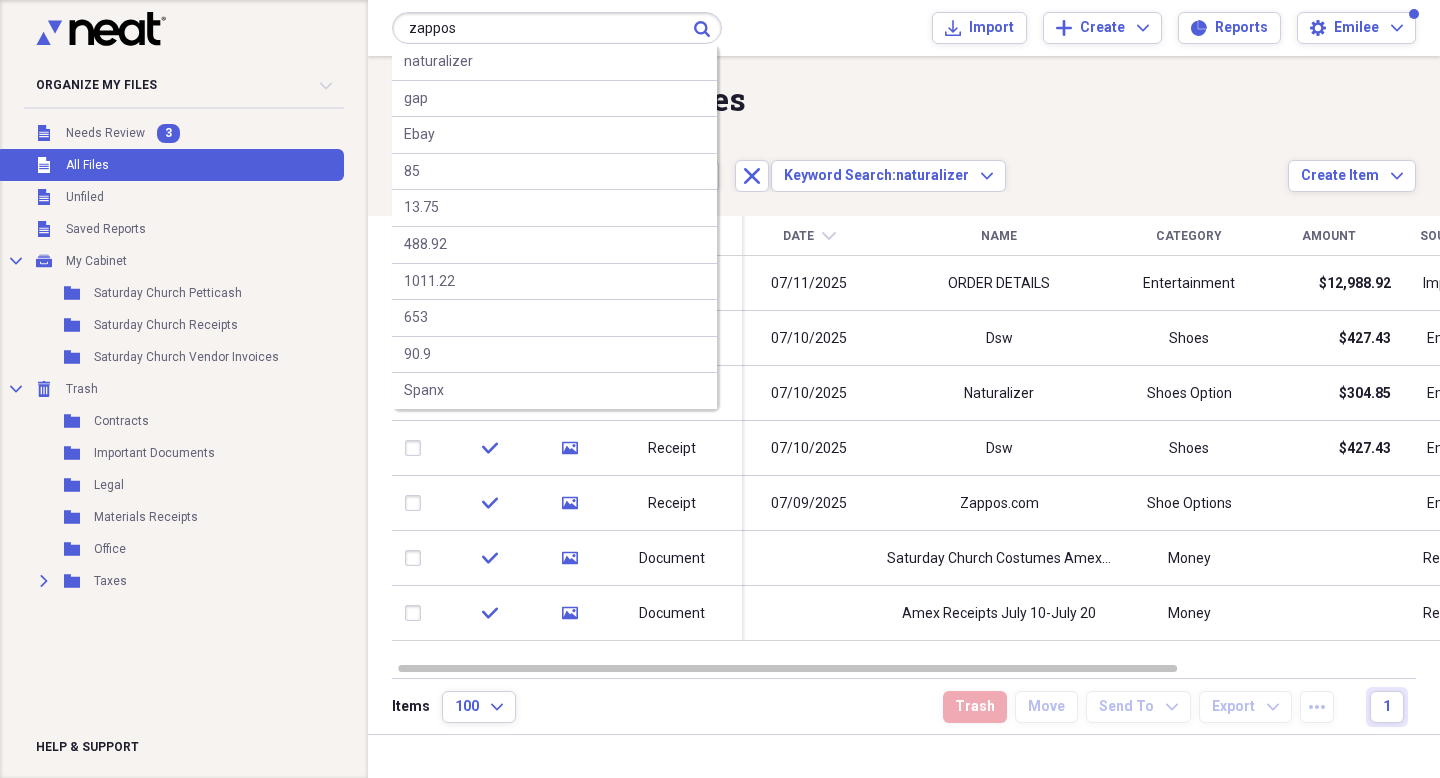 type on "zappos" 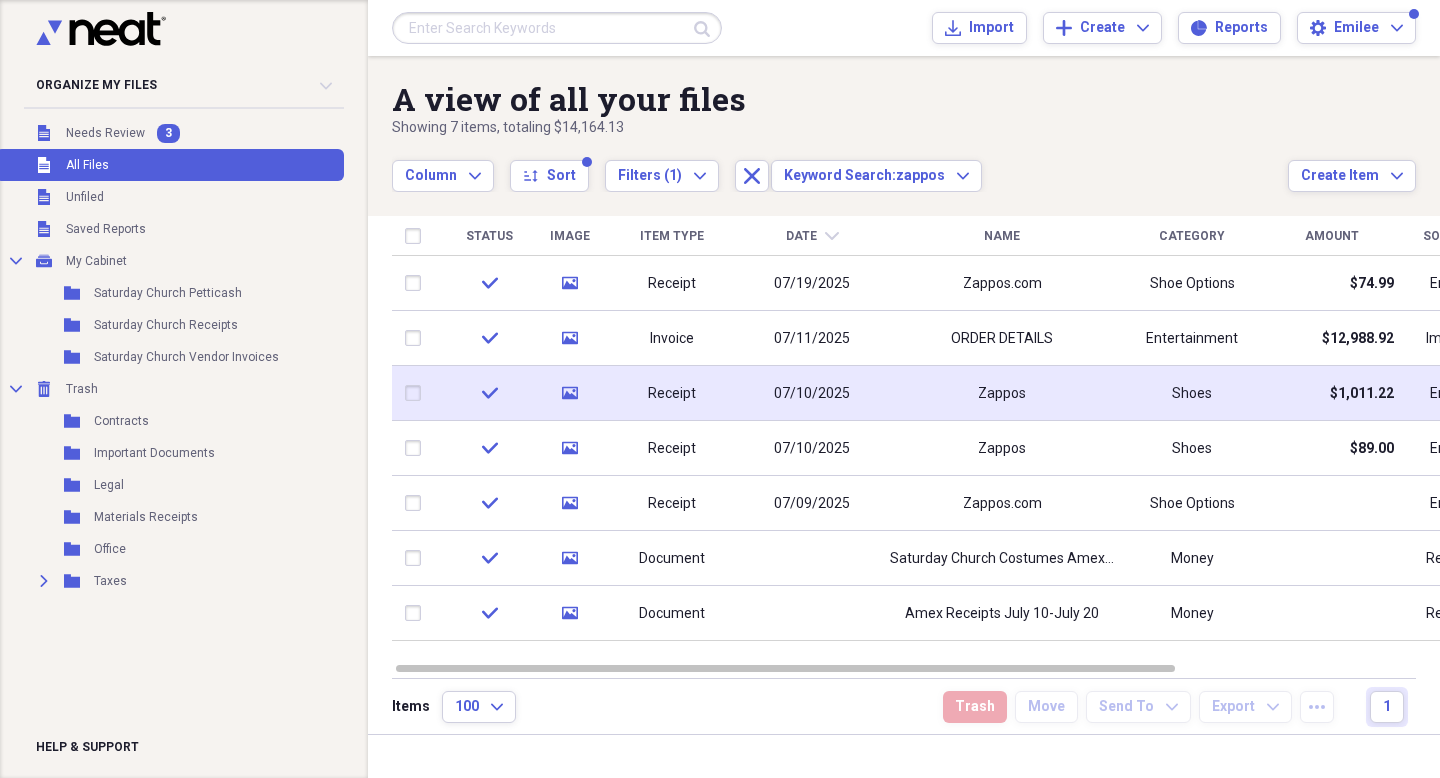 click on "07/10/2025" at bounding box center [812, 393] 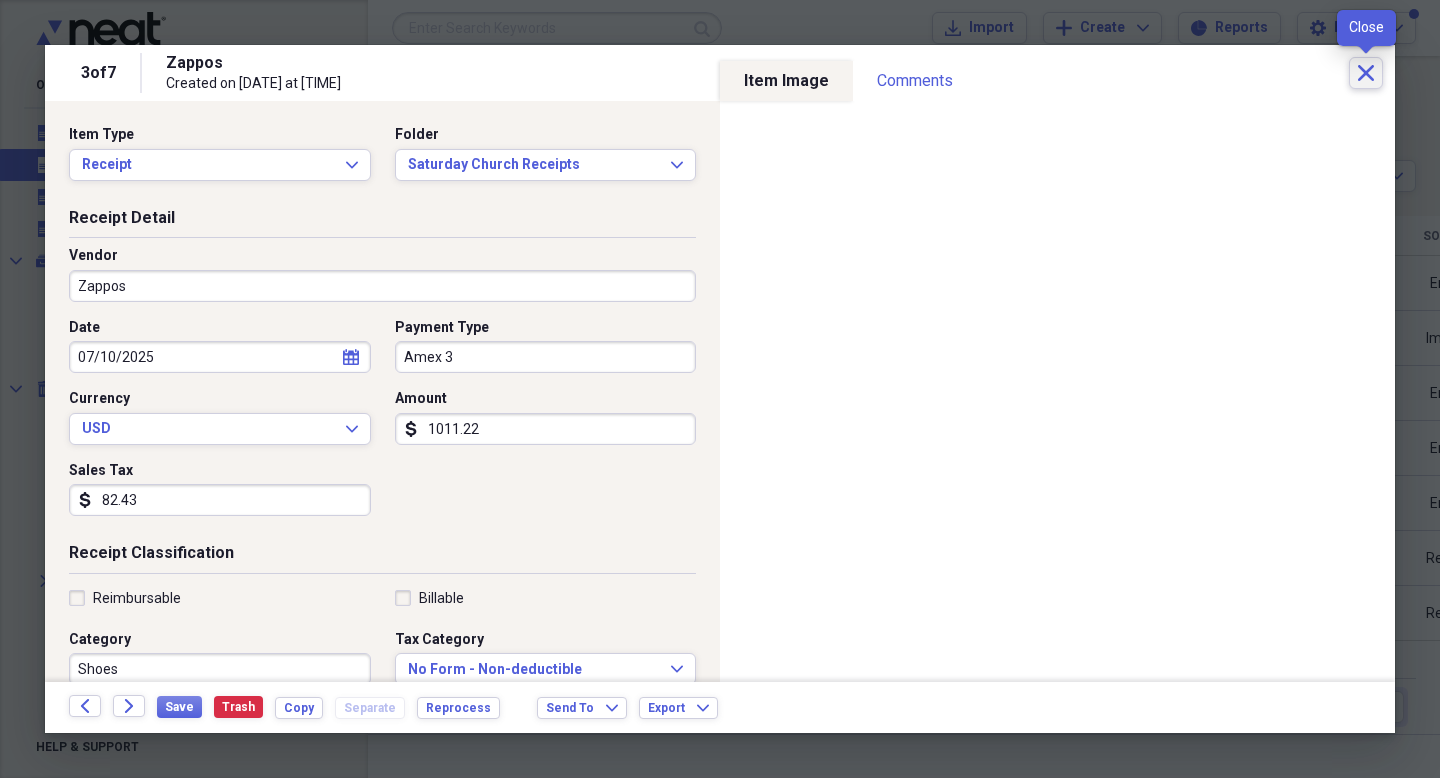 click 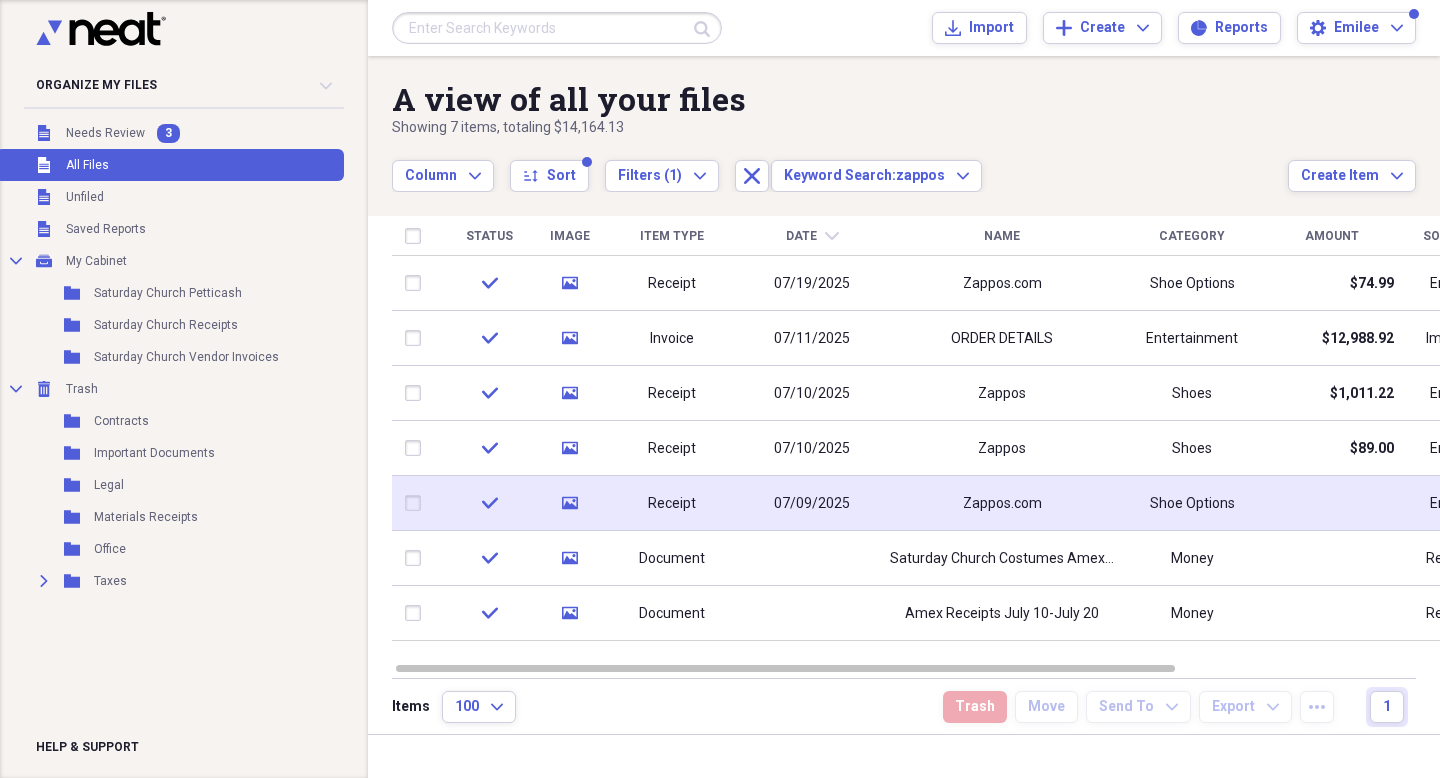 click on "Shoe Options" at bounding box center [1192, 504] 